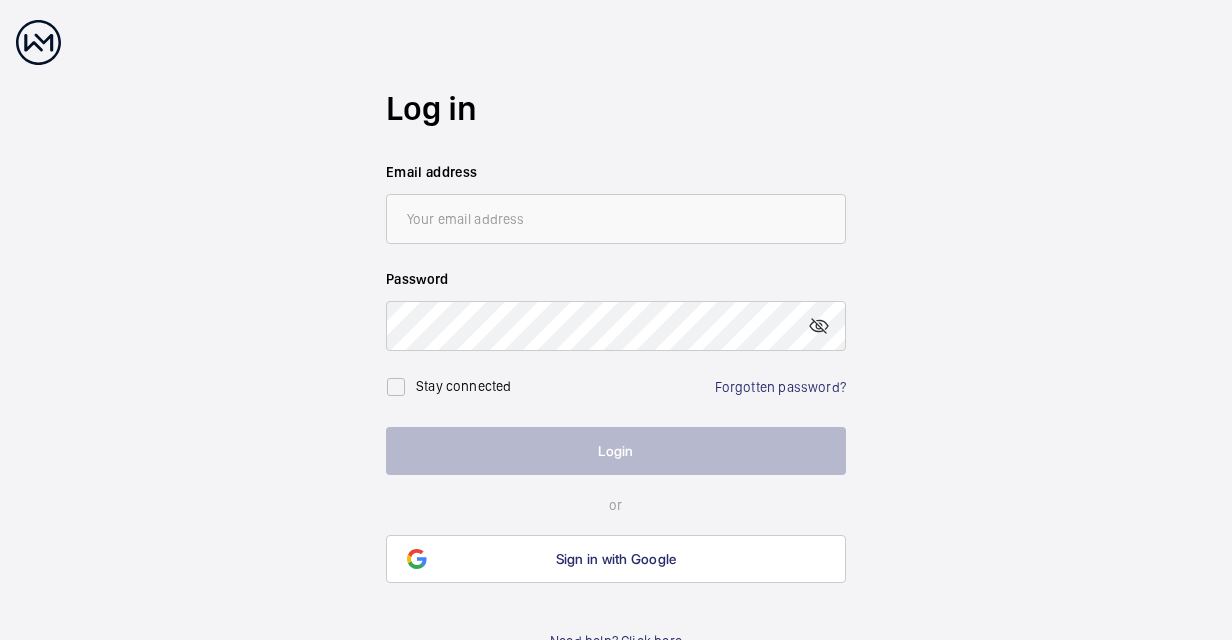 scroll, scrollTop: 0, scrollLeft: 0, axis: both 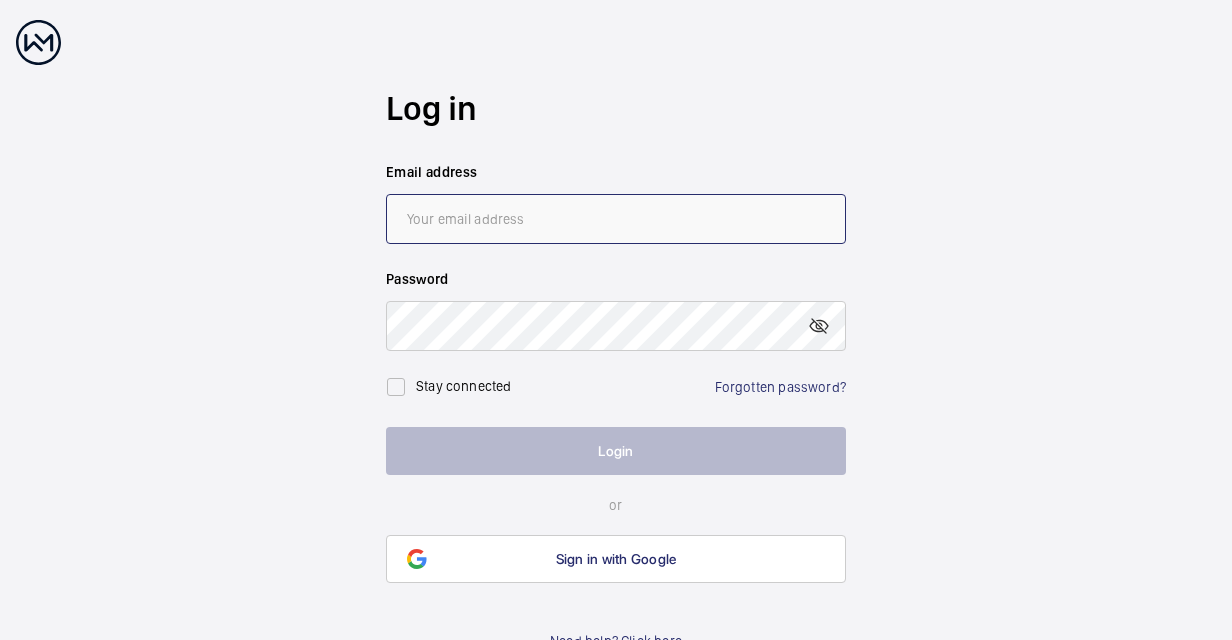 type on "[PERSON_NAME][EMAIL_ADDRESS][DOMAIN_NAME]" 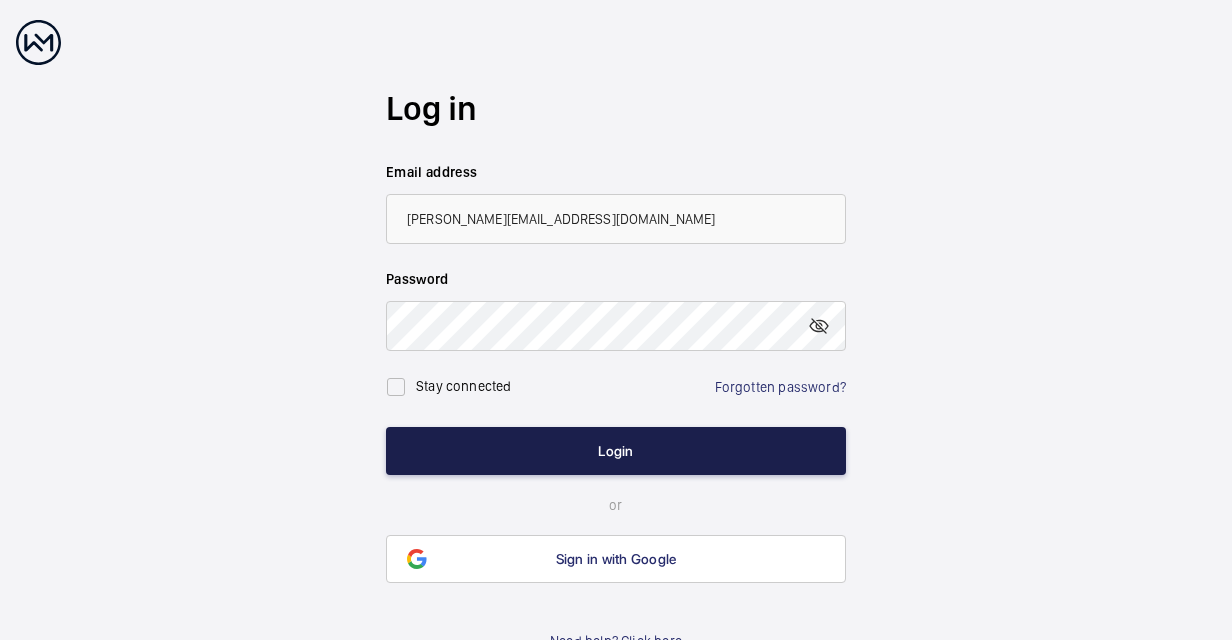 click on "Login" 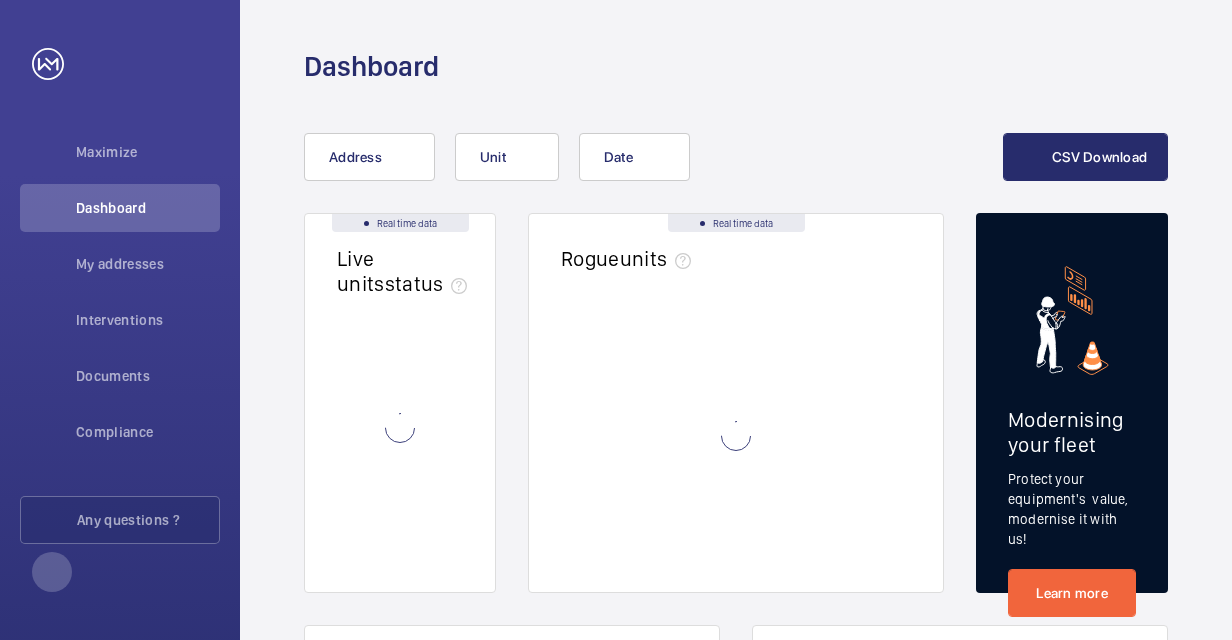 click 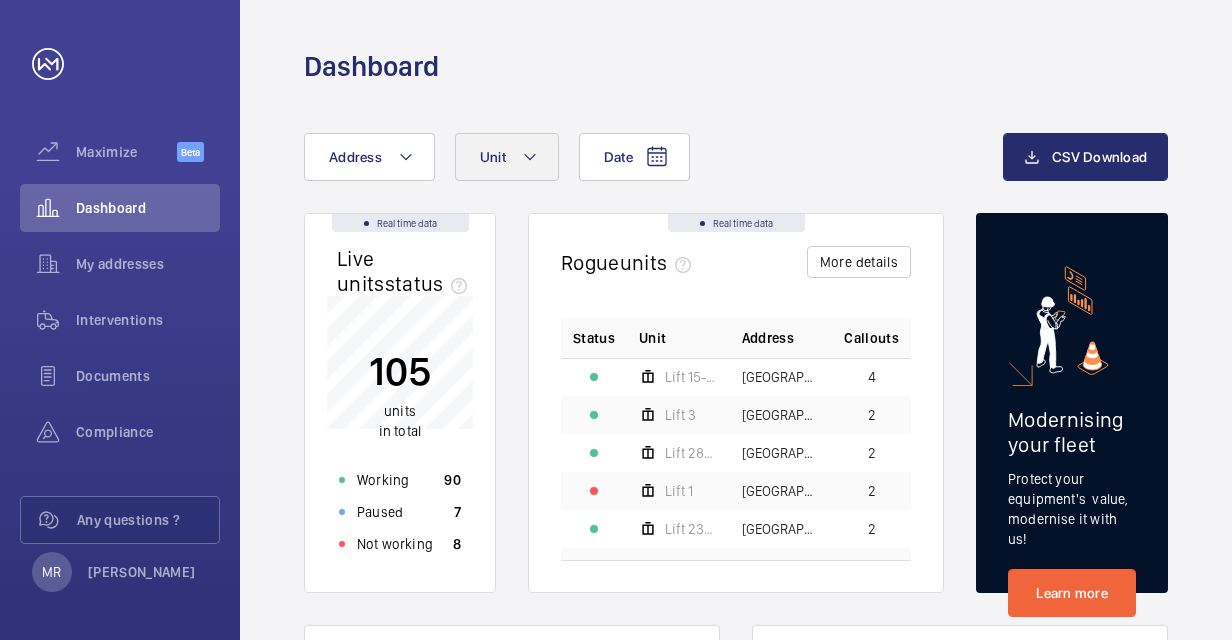 scroll, scrollTop: 100, scrollLeft: 0, axis: vertical 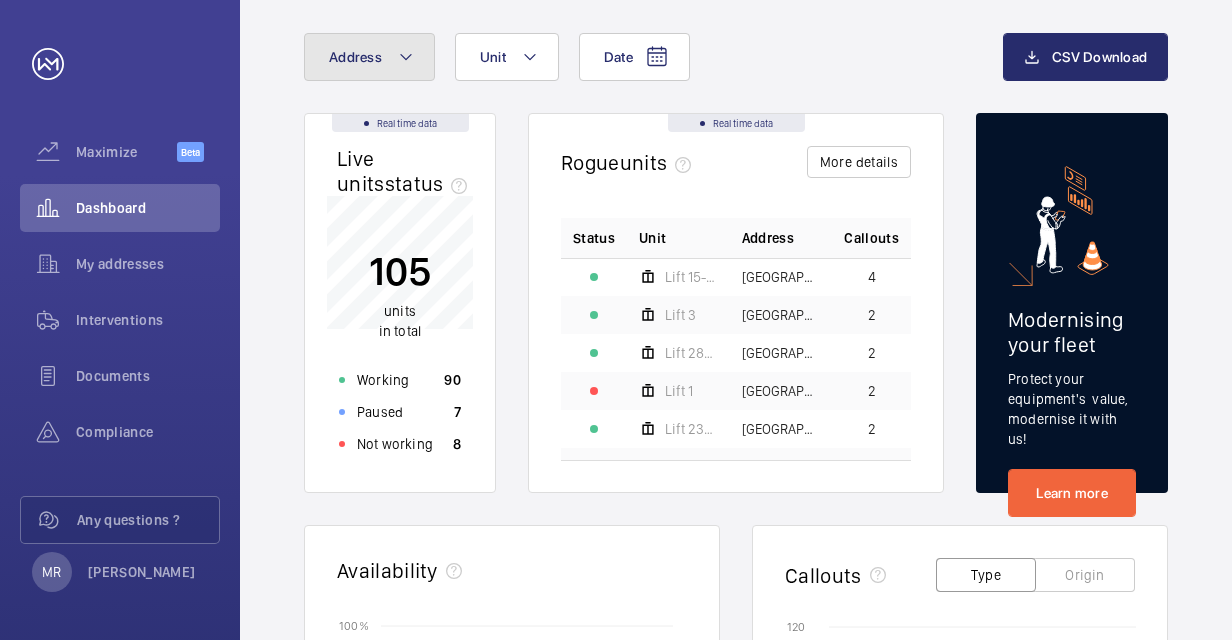 click on "Address" 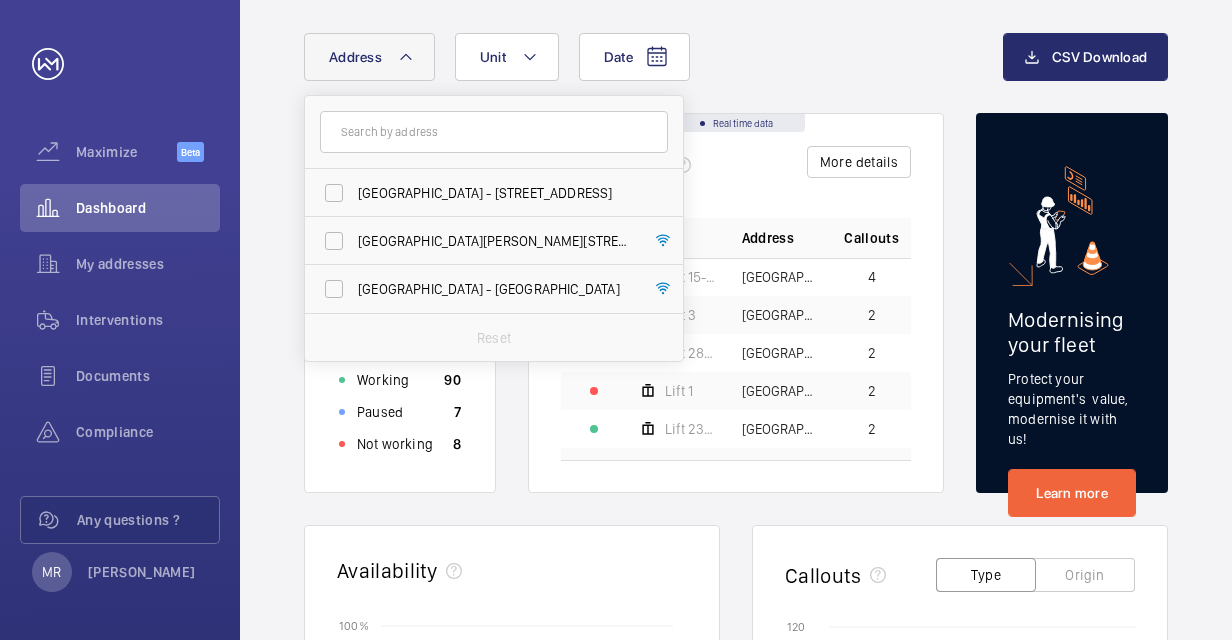 click on "Address" 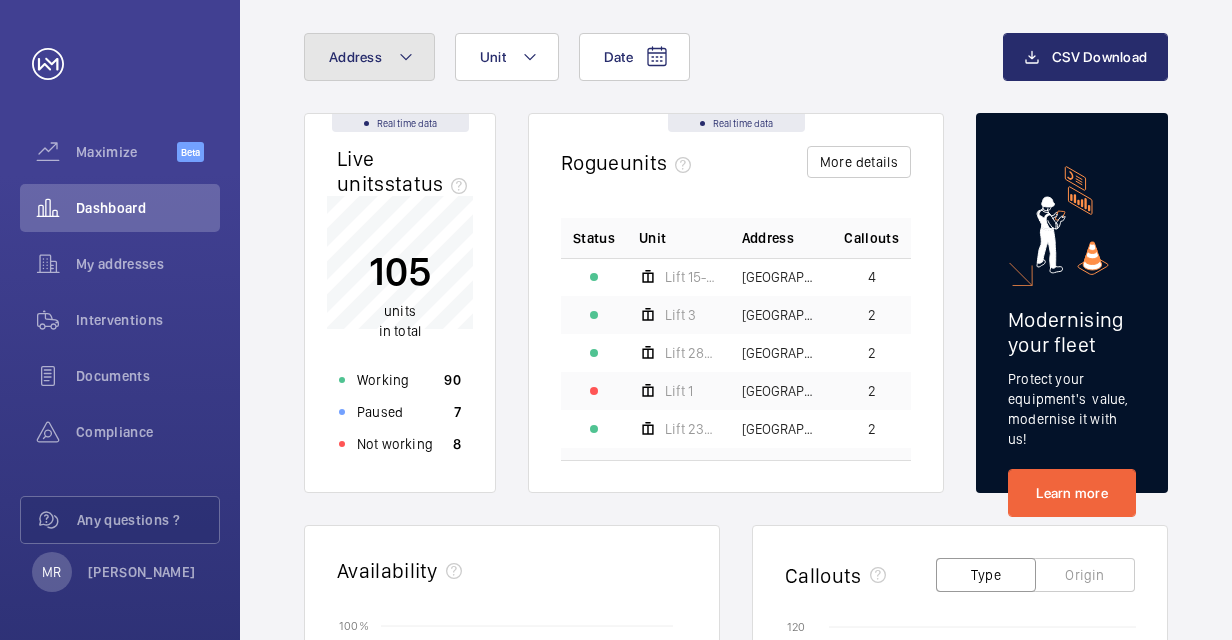 click 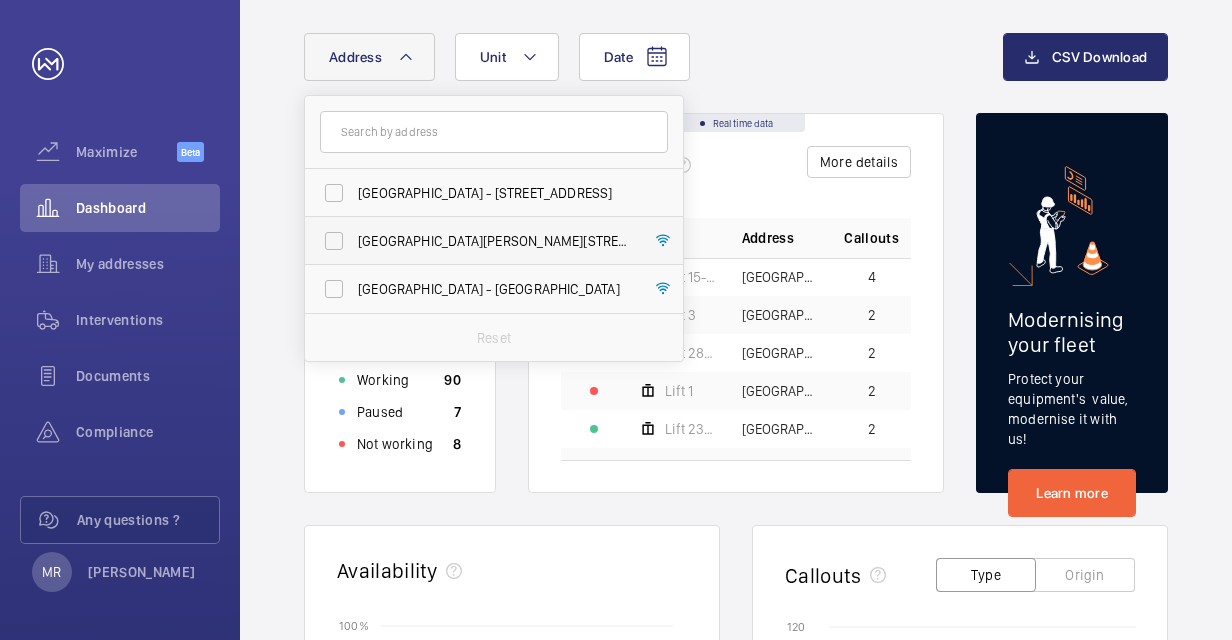 click on "[GEOGRAPHIC_DATA][PERSON_NAME][STREET_ADDRESS]" at bounding box center [479, 241] 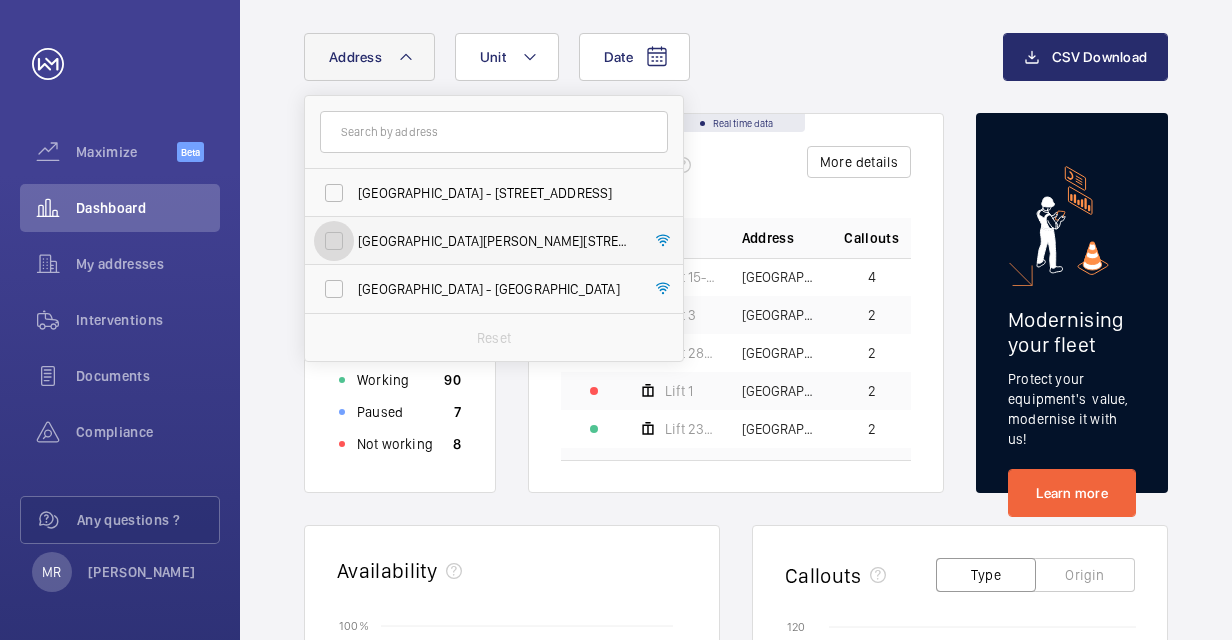 click on "[GEOGRAPHIC_DATA][PERSON_NAME][STREET_ADDRESS]" at bounding box center (334, 241) 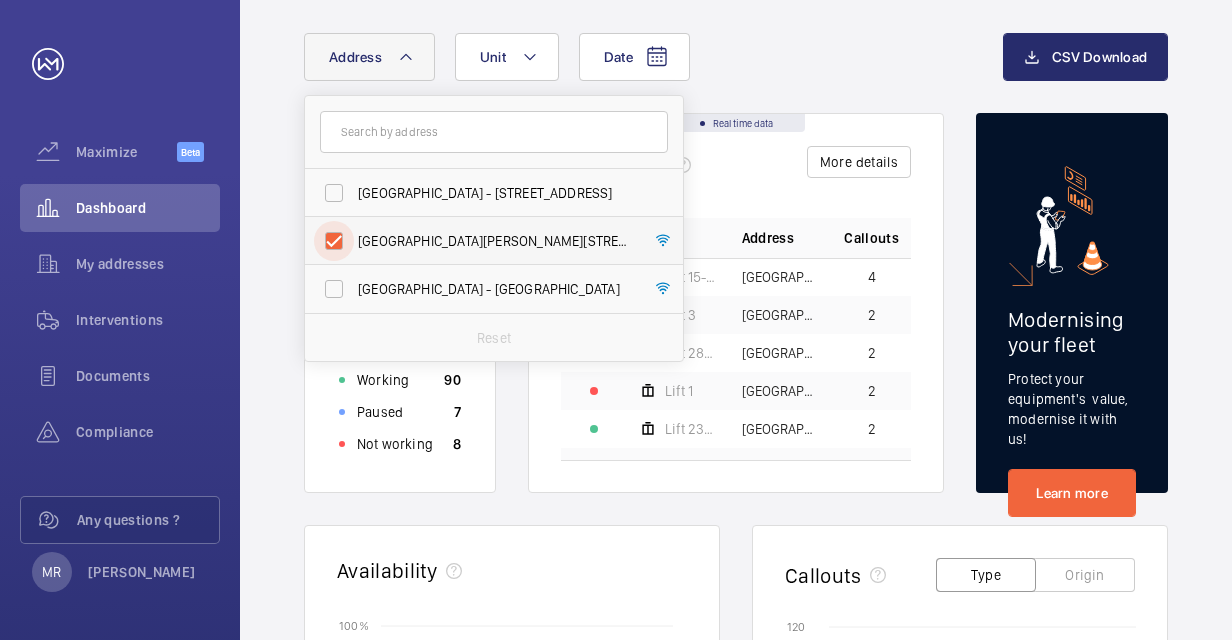 checkbox on "true" 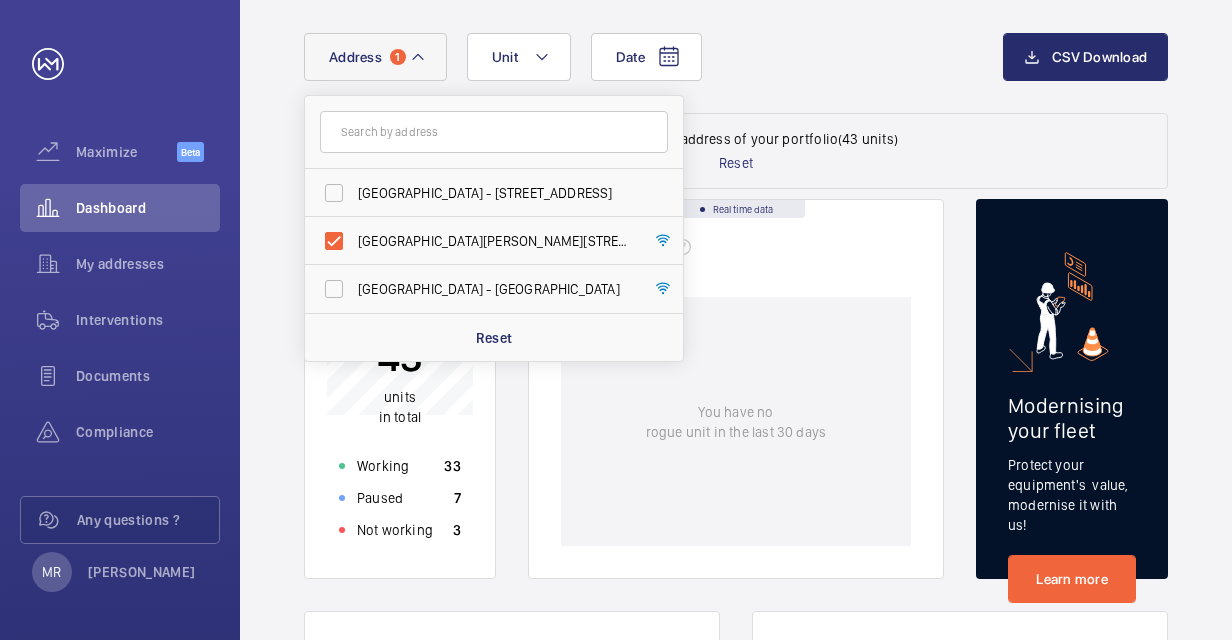 click on "Date Address 1 [GEOGRAPHIC_DATA] - [STREET_ADDRESS][GEOGRAPHIC_DATA][PERSON_NAME] - [GEOGRAPHIC_DATA] Reset Unit" 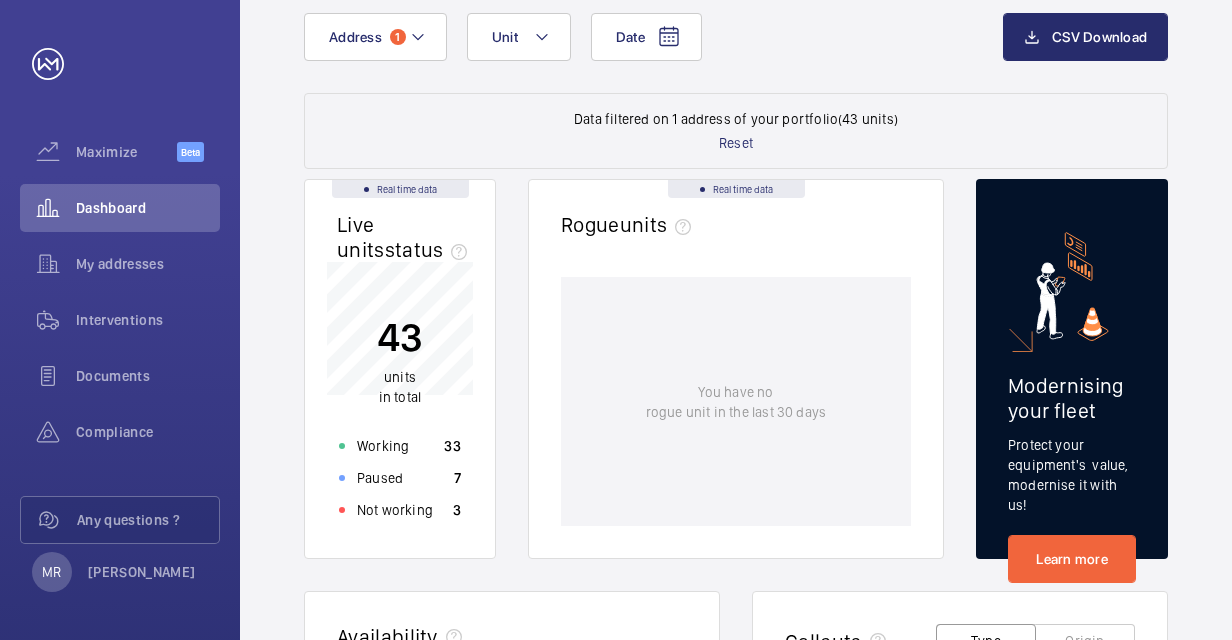 scroll, scrollTop: 0, scrollLeft: 0, axis: both 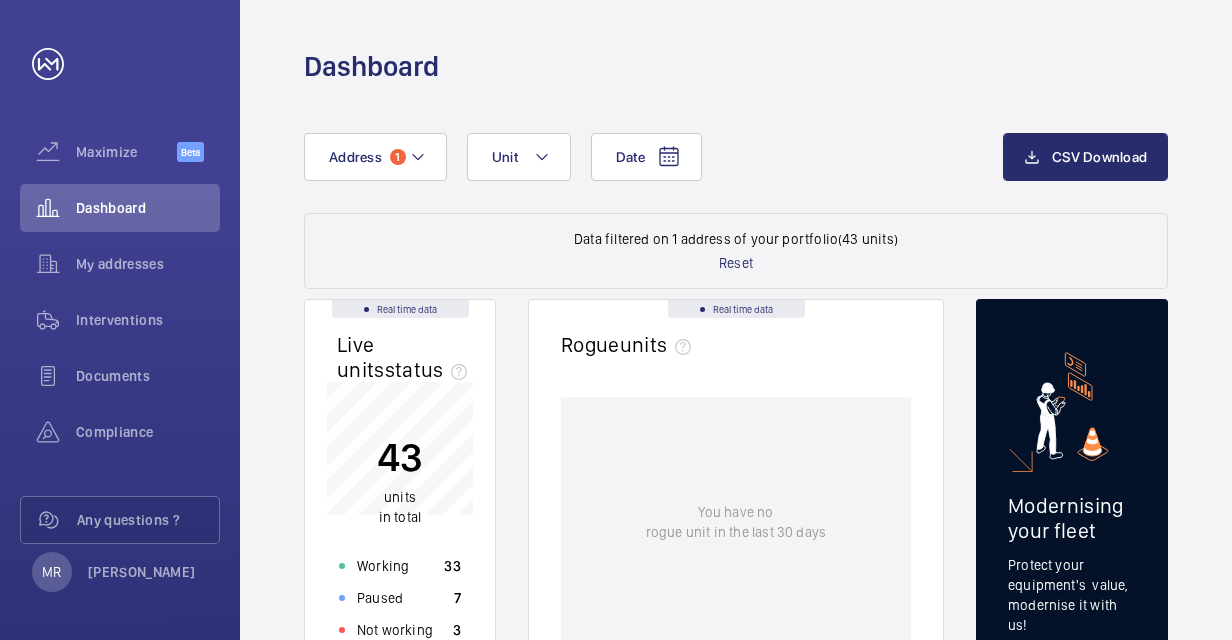 click on "43" 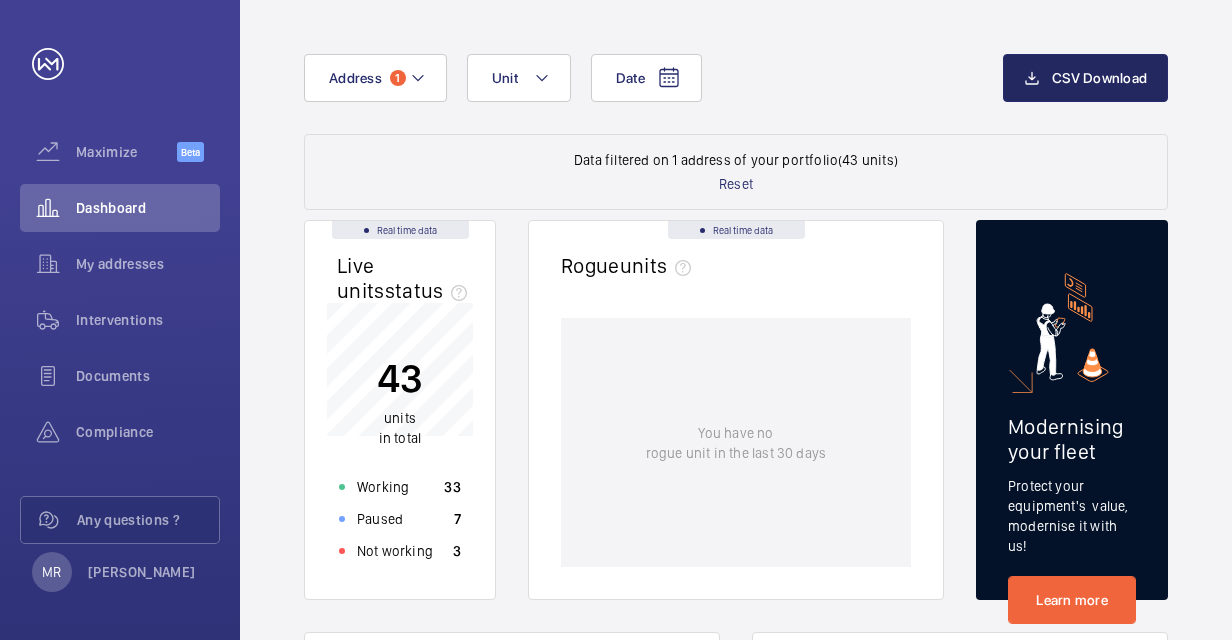 scroll, scrollTop: 0, scrollLeft: 0, axis: both 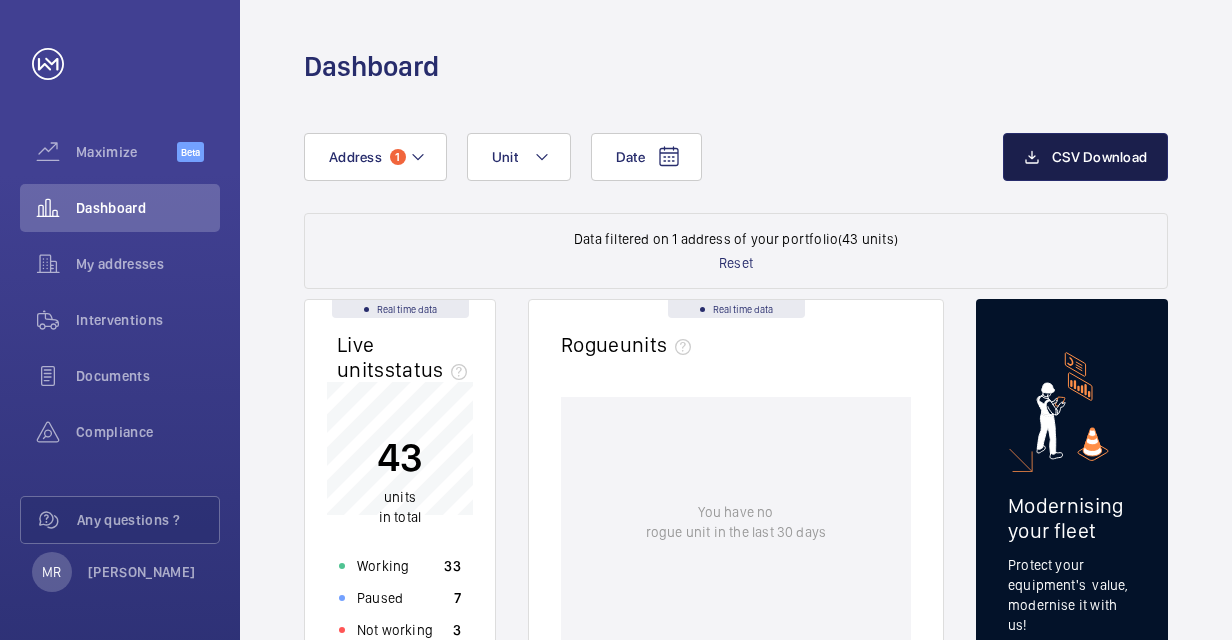 click on "CSV Download" 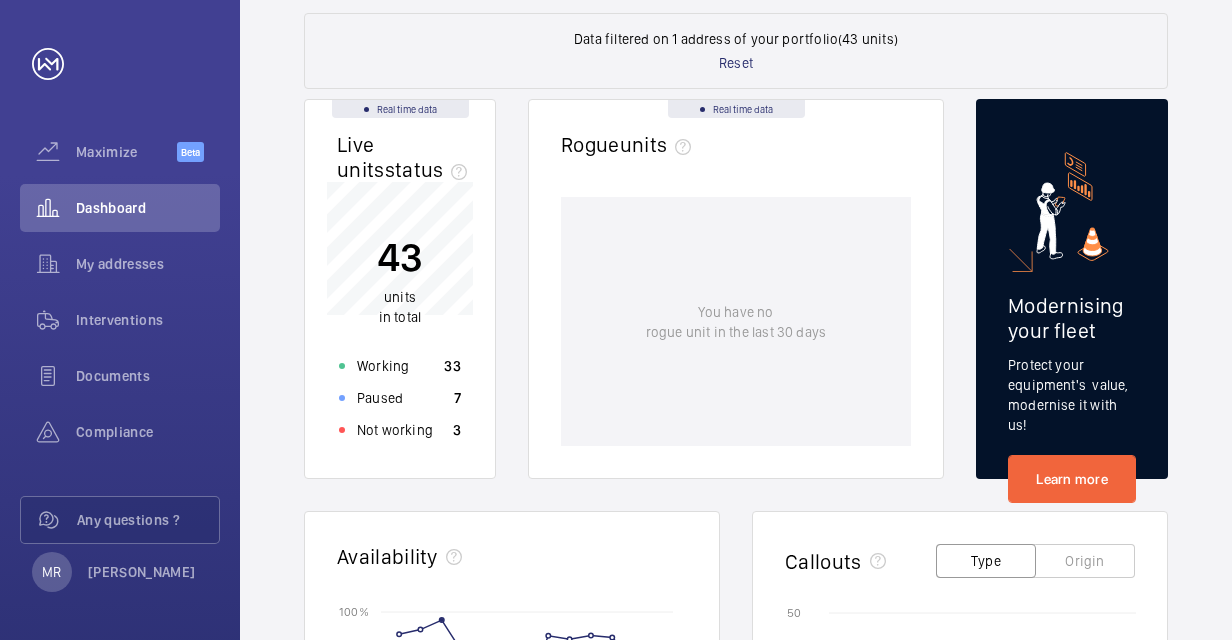 scroll, scrollTop: 400, scrollLeft: 0, axis: vertical 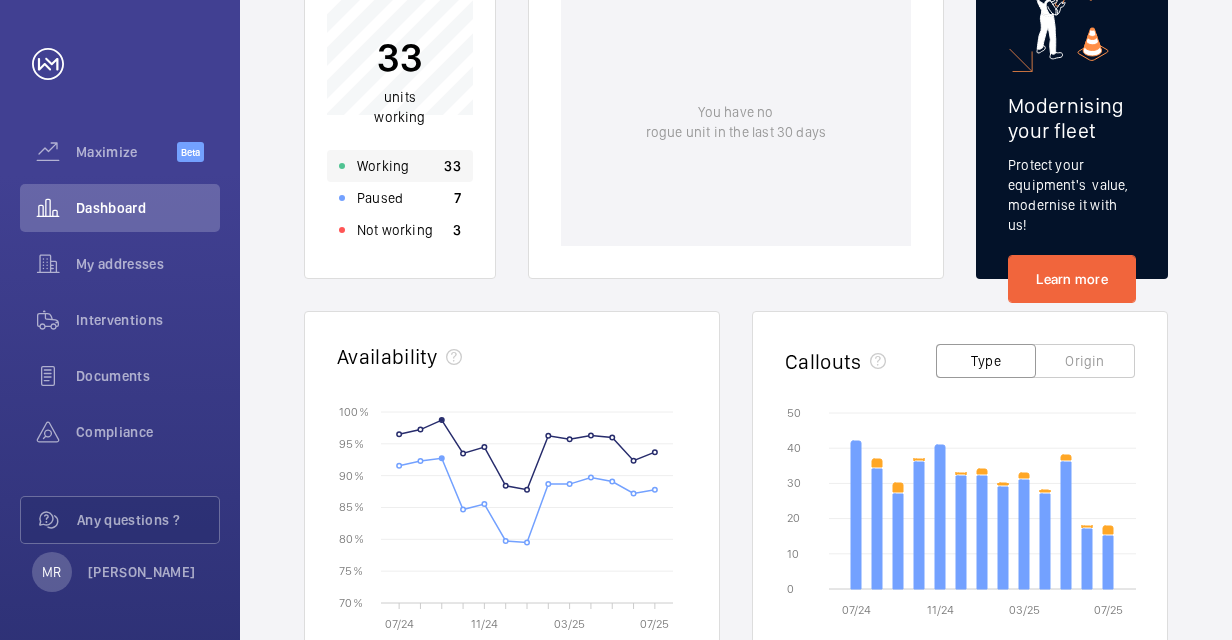 click on "Working" 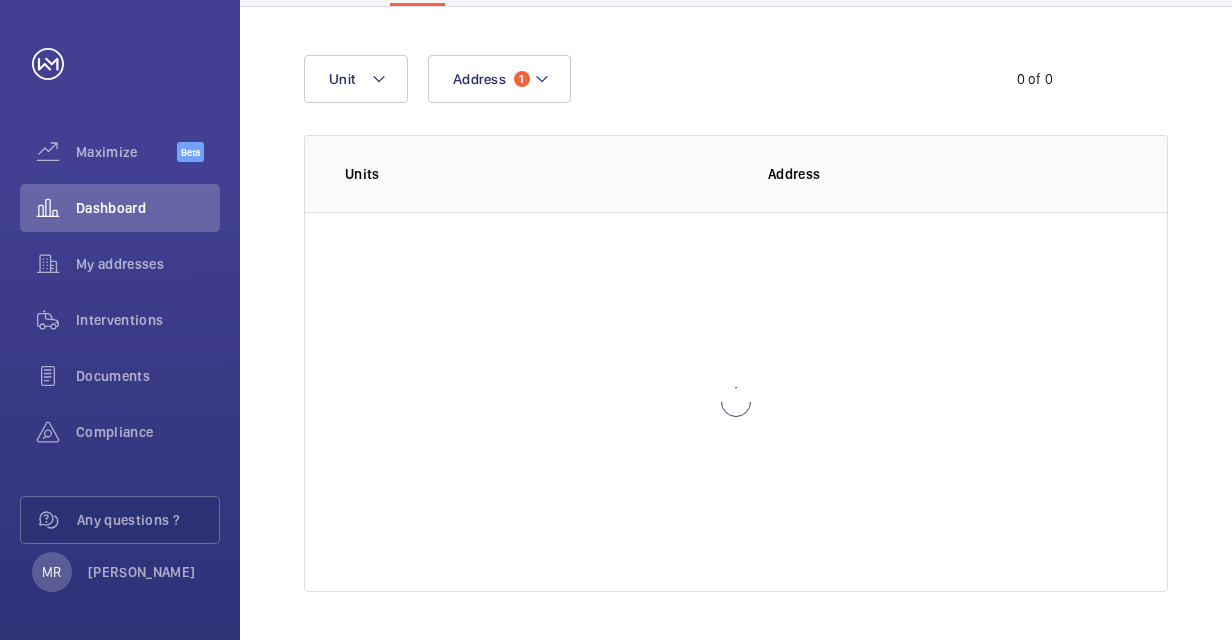 scroll, scrollTop: 137, scrollLeft: 0, axis: vertical 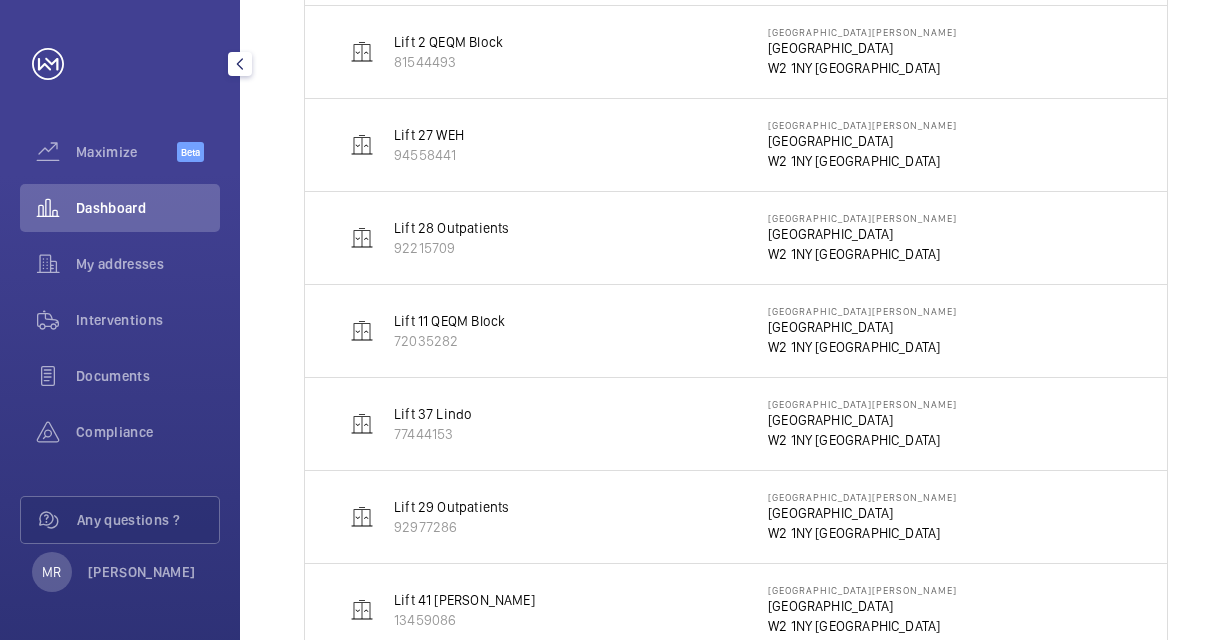 click on "Maximize  Beta  Dashboard   My addresses   Interventions   Documents   Compliance   Any questions ?  [PERSON_NAME]" 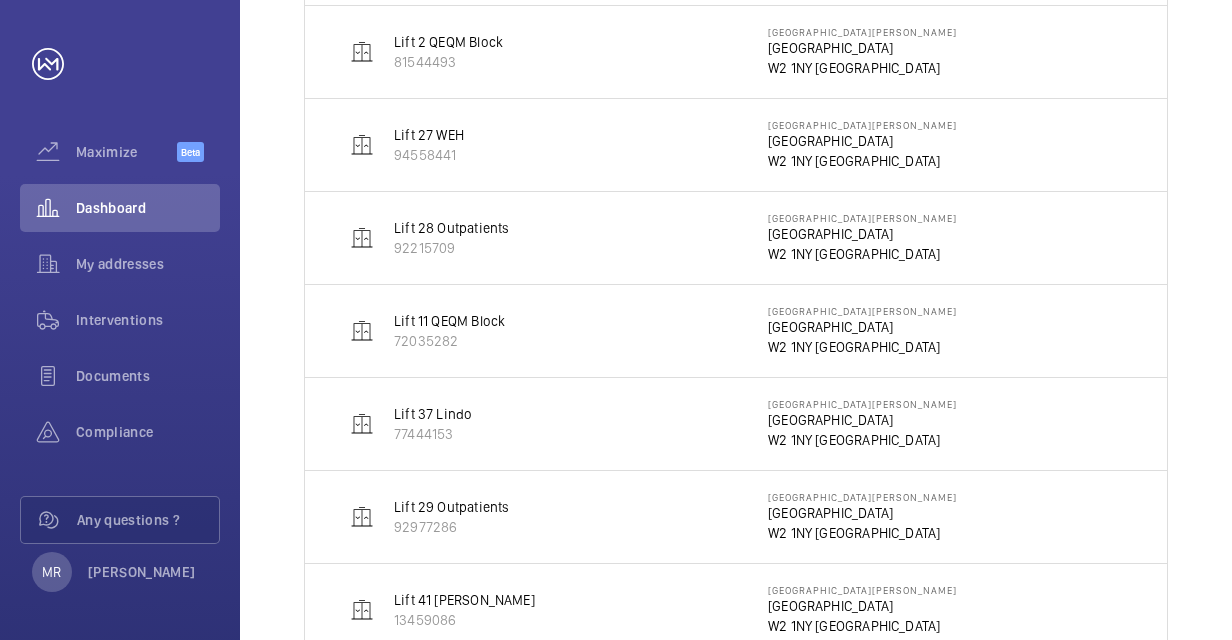 click on "[GEOGRAPHIC_DATA][PERSON_NAME][STREET_ADDRESS]" 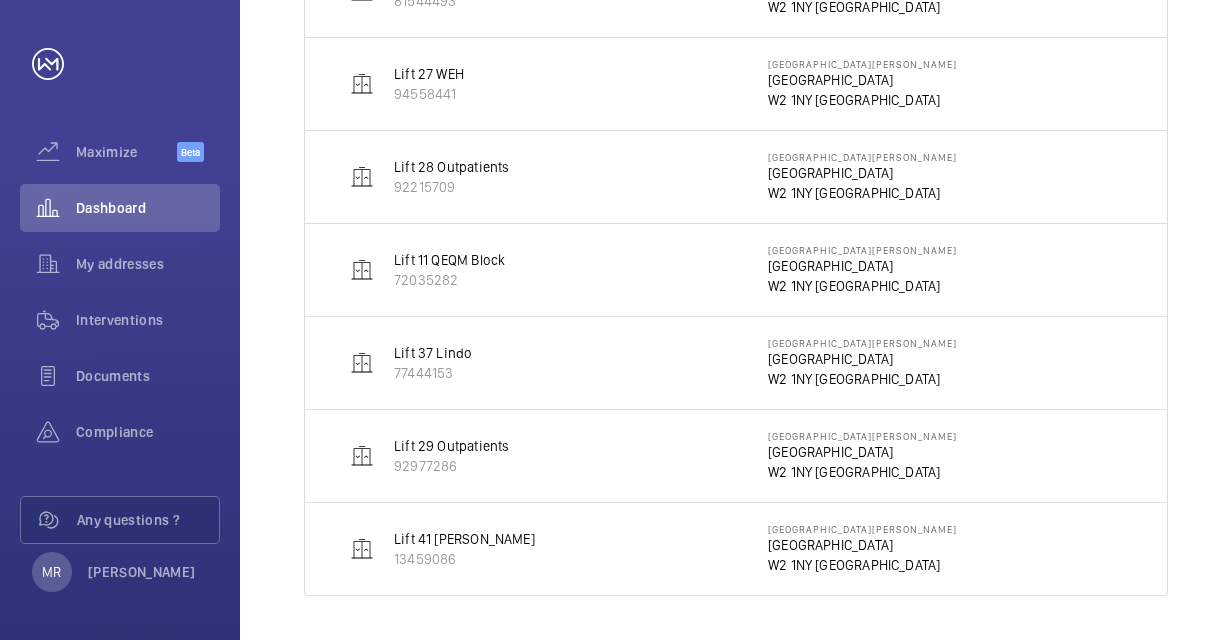 click on "Address 1 Unit  1 – 10 of 33  Units Address  [GEOGRAPHIC_DATA][PERSON_NAME][PERSON_NAME]   [GEOGRAPHIC_DATA][PERSON_NAME][STREET_ADDRESS] [GEOGRAPHIC_DATA]   [GEOGRAPHIC_DATA][PERSON_NAME] [GEOGRAPHIC_DATA]   [GEOGRAPHIC_DATA][PERSON_NAME][PERSON_NAME][STREET_ADDRESS] 28 Outpatients   [GEOGRAPHIC_DATA][PERSON_NAME]   [GEOGRAPHIC_DATA][PERSON_NAME][STREET_ADDRESS]   [GEOGRAPHIC_DATA][PERSON_NAME]   Lift 29 Outpatients   [GEOGRAPHIC_DATA][PERSON_NAME][PERSON_NAME][PERSON_NAME][STREET_ADDRESS]" 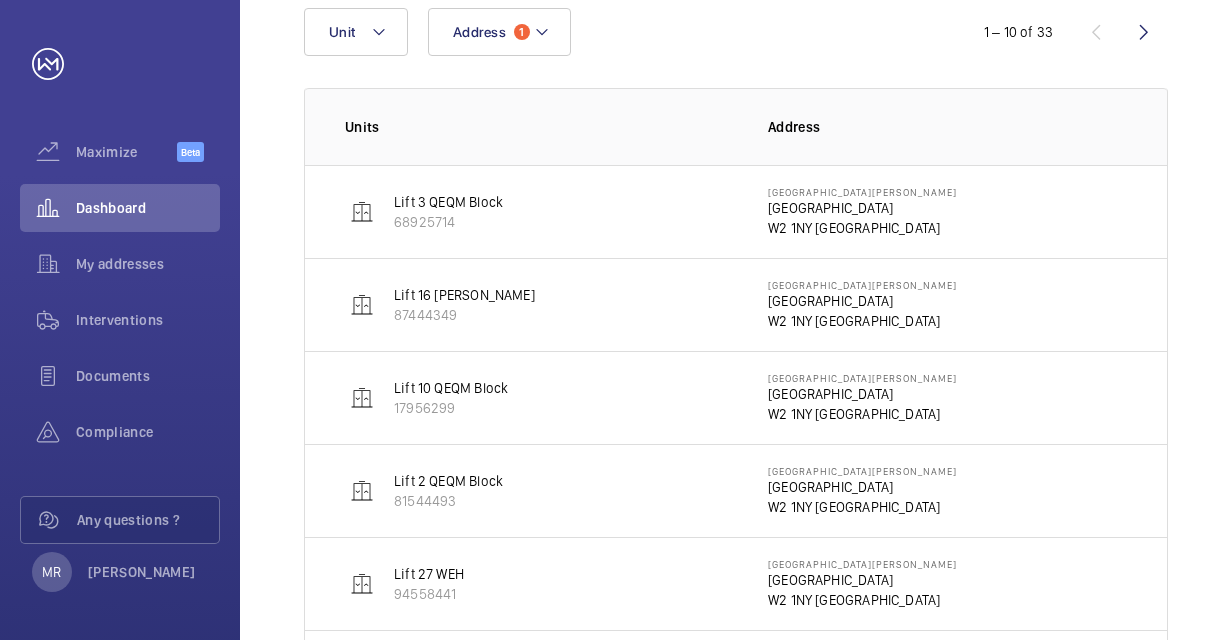 scroll, scrollTop: 0, scrollLeft: 0, axis: both 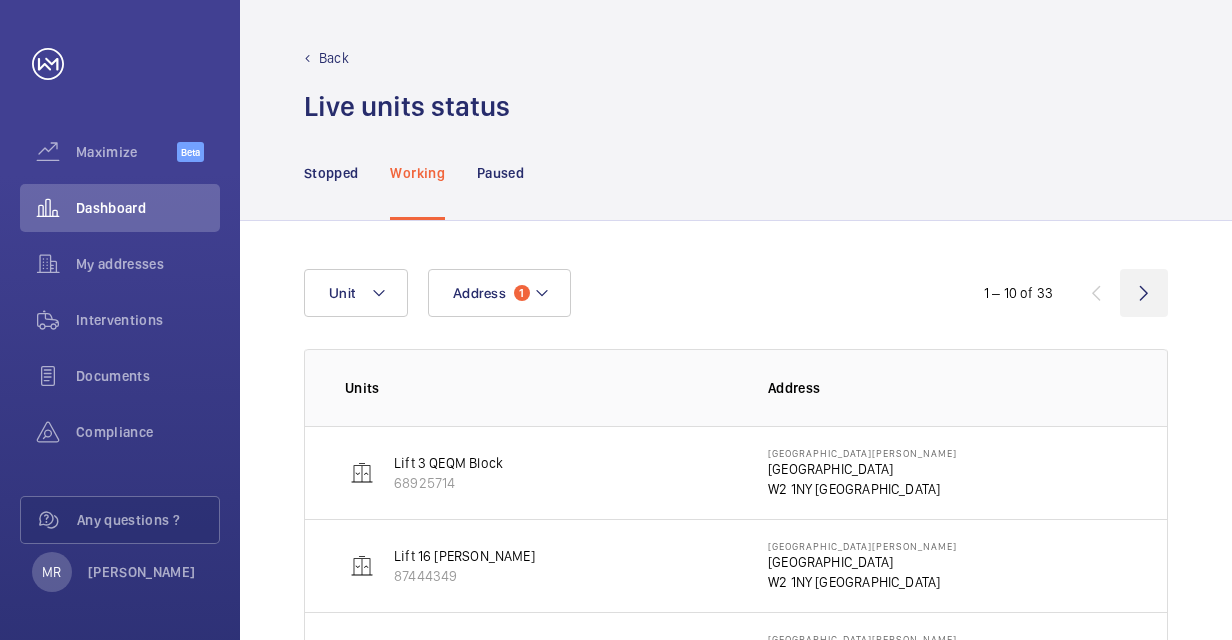 click 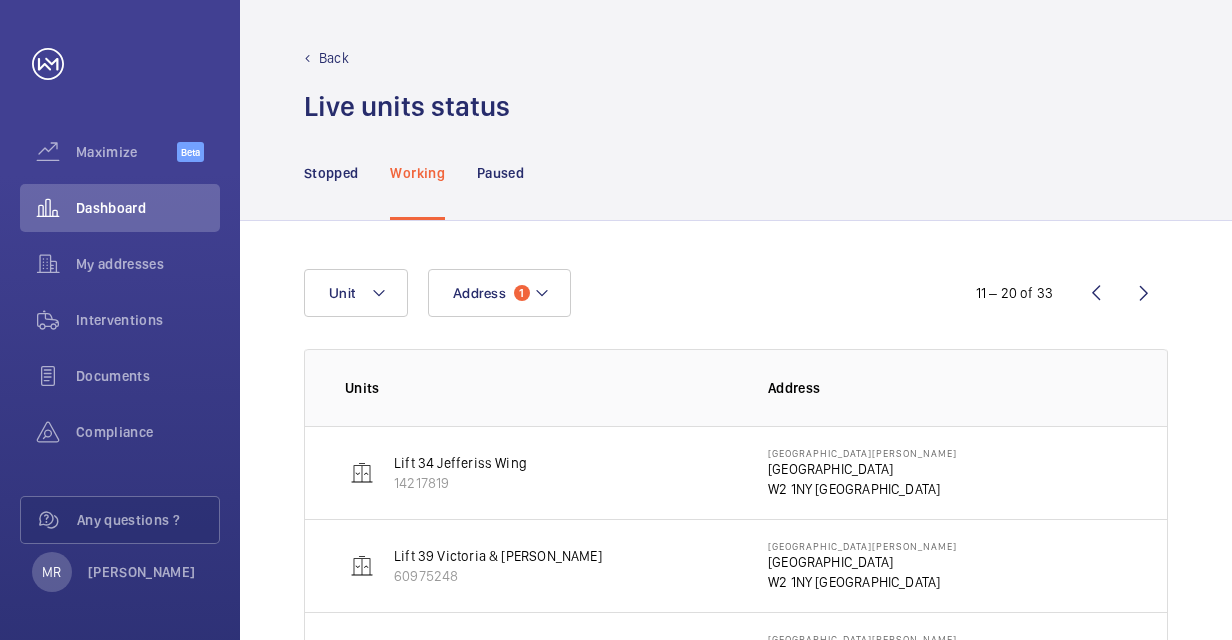 click on "Address 1 Unit  11 – 20 of 33  Units Address  Lift [GEOGRAPHIC_DATA][PERSON_NAME][PERSON_NAME][PERSON_NAME][STREET_ADDRESS]   [GEOGRAPHIC_DATA][PERSON_NAME] floor QEQM building- Stairlift   [GEOGRAPHIC_DATA][PERSON_NAME]- New Scissor Lift   55993696   [GEOGRAPHIC_DATA][PERSON_NAME]   Stairlift [PERSON_NAME][GEOGRAPHIC_DATA][PERSON_NAME] [GEOGRAPHIC_DATA]   [GEOGRAPHIC_DATA][PERSON_NAME][STREET_ADDRESS] [GEOGRAPHIC_DATA][PERSON_NAME]   Lift [GEOGRAPHIC_DATA]   [GEOGRAPHIC_DATA][PERSON_NAME]   [GEOGRAPHIC_DATA][PERSON_NAME][STREET_ADDRESS]" 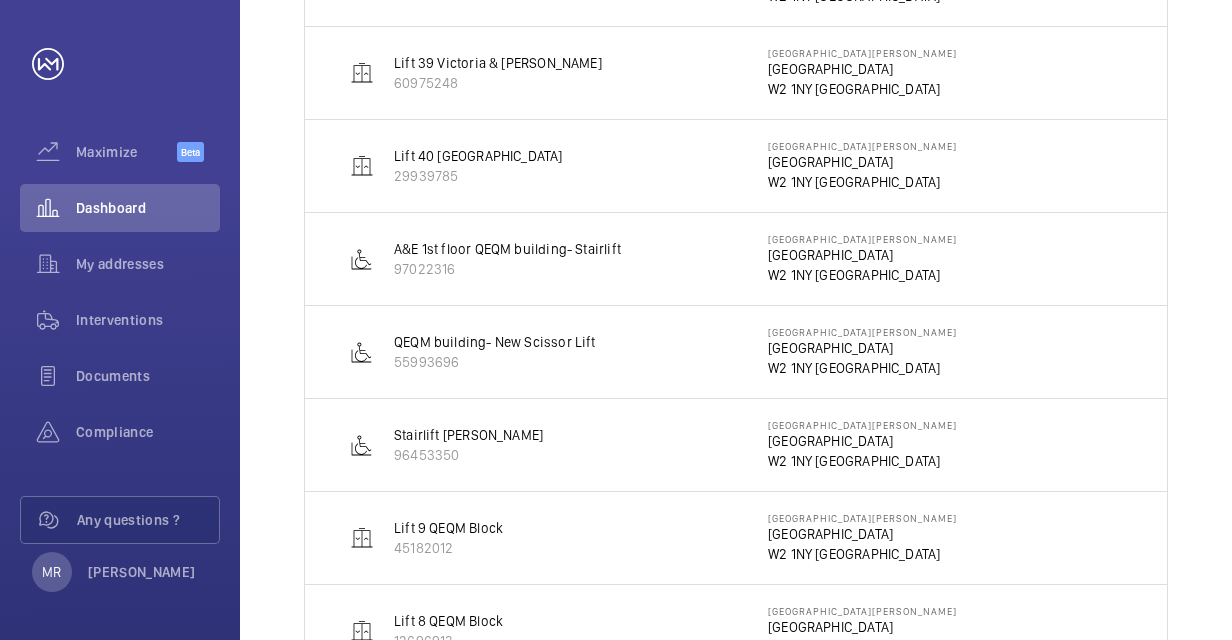 scroll, scrollTop: 500, scrollLeft: 0, axis: vertical 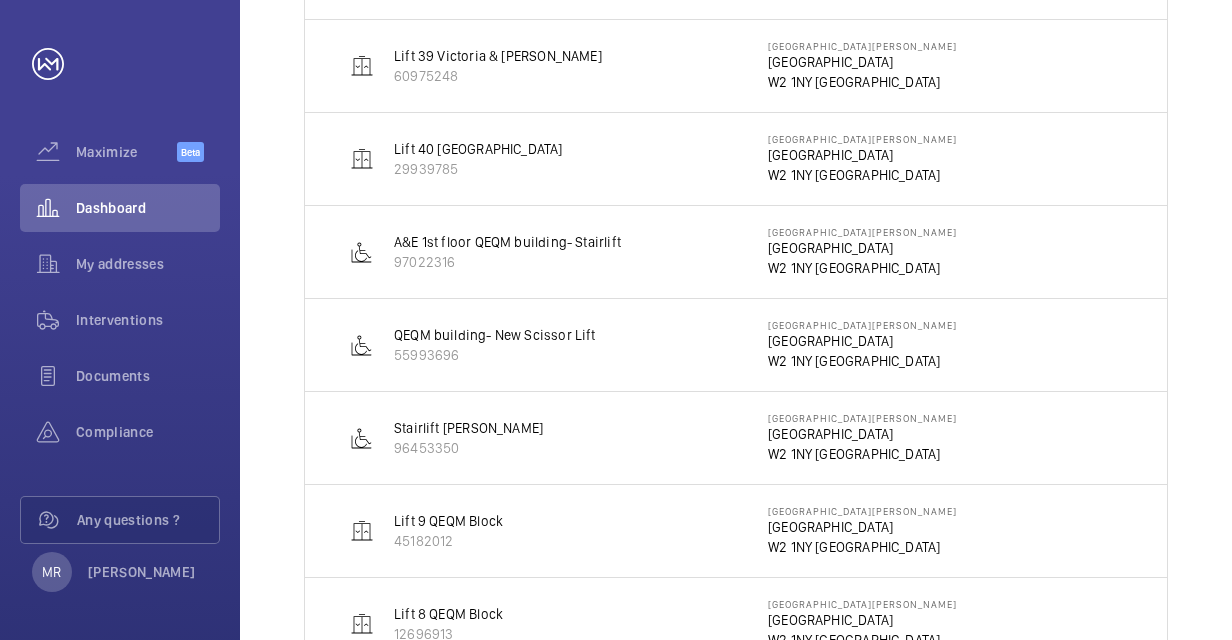 click on "55993696" 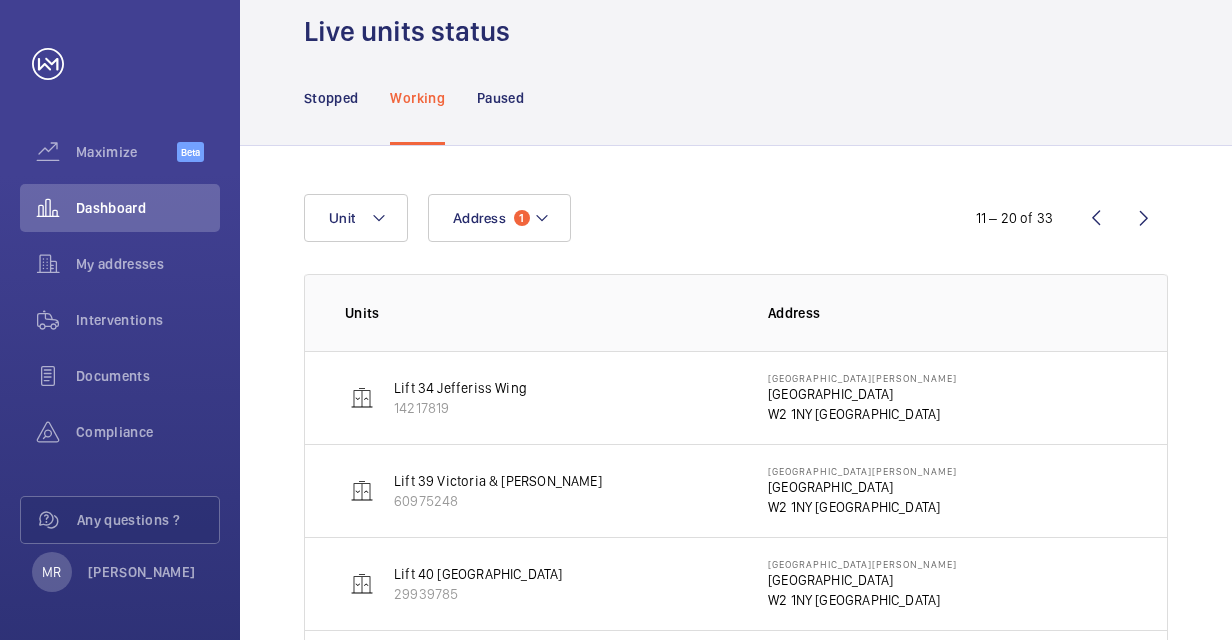 scroll, scrollTop: 0, scrollLeft: 0, axis: both 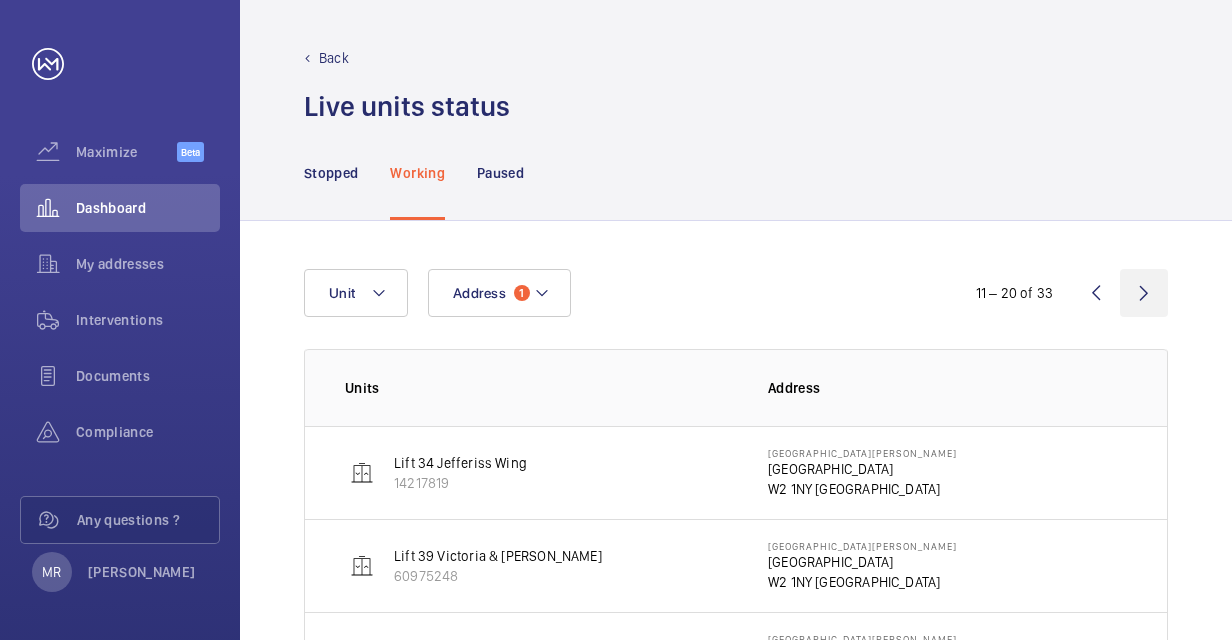 click 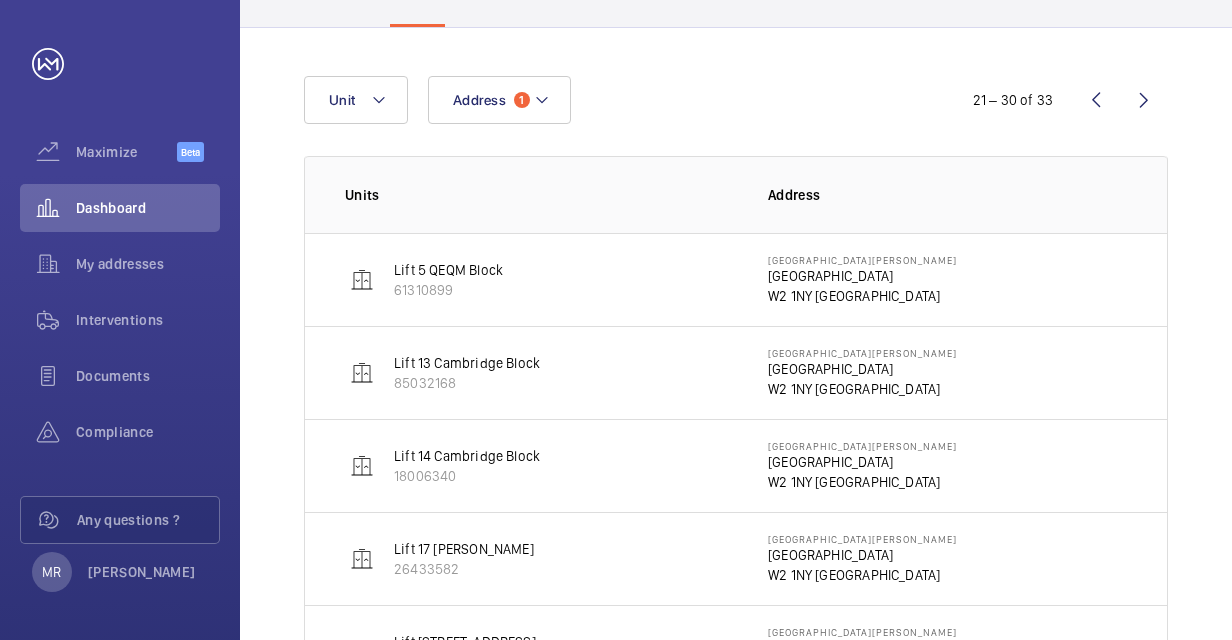 scroll, scrollTop: 200, scrollLeft: 0, axis: vertical 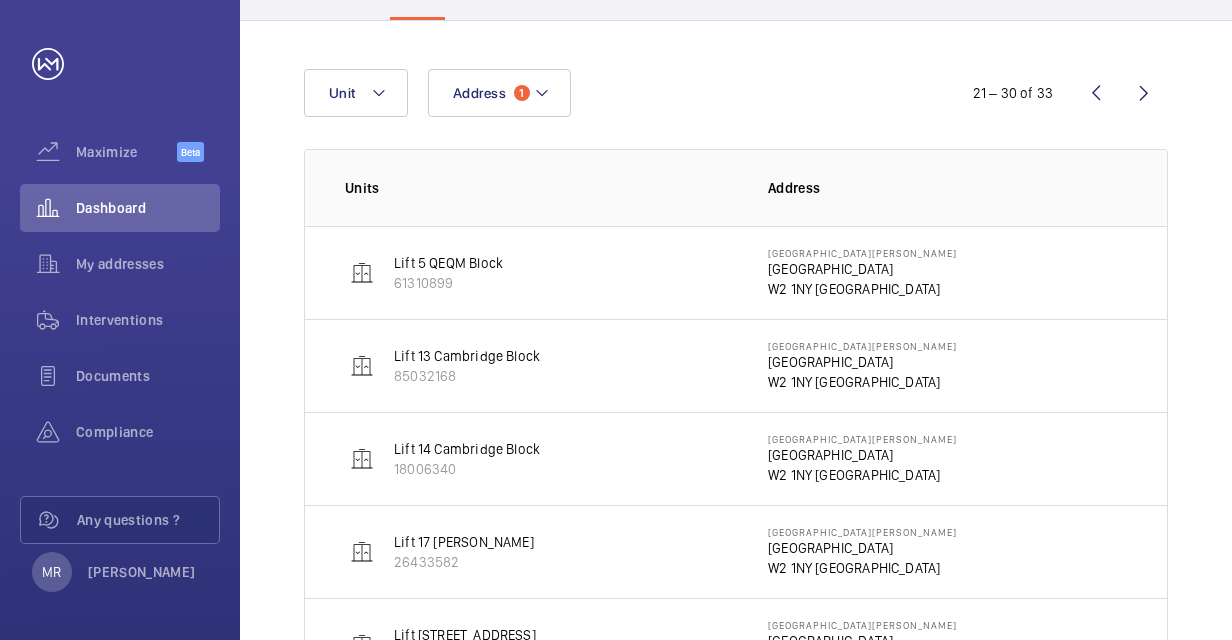 click on "Address 1 Unit  21 – 30 of 33  Units Address  Lift [GEOGRAPHIC_DATA][PERSON_NAME][PERSON_NAME][STREET_ADDRESS][PERSON_NAME][STREET_ADDRESS] [GEOGRAPHIC_DATA][PERSON_NAME]   [GEOGRAPHIC_DATA][PERSON_NAME][PERSON_NAME][STREET_ADDRESS]   Lift [GEOGRAPHIC_DATA]   [GEOGRAPHIC_DATA][PERSON_NAME]   [GEOGRAPHIC_DATA][PERSON_NAME] [GEOGRAPHIC_DATA]   [GEOGRAPHIC_DATA][PERSON_NAME][STREET_ADDRESS] [GEOGRAPHIC_DATA]   [GEOGRAPHIC_DATA][PERSON_NAME]   [GEOGRAPHIC_DATA][PERSON_NAME]" 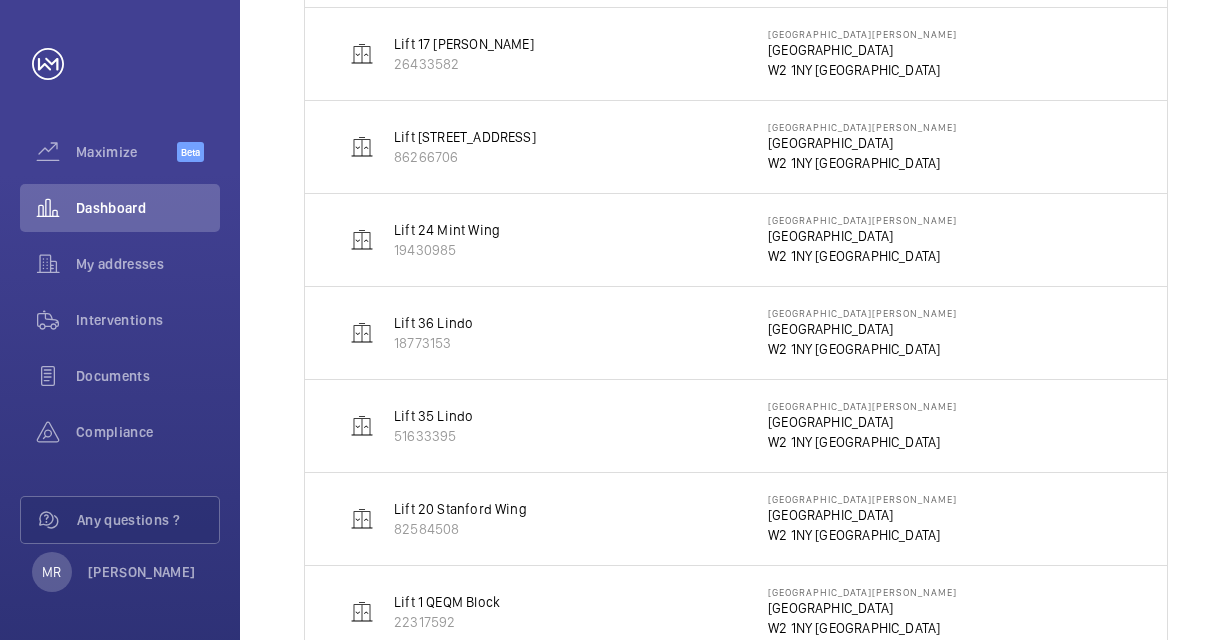 scroll, scrollTop: 700, scrollLeft: 0, axis: vertical 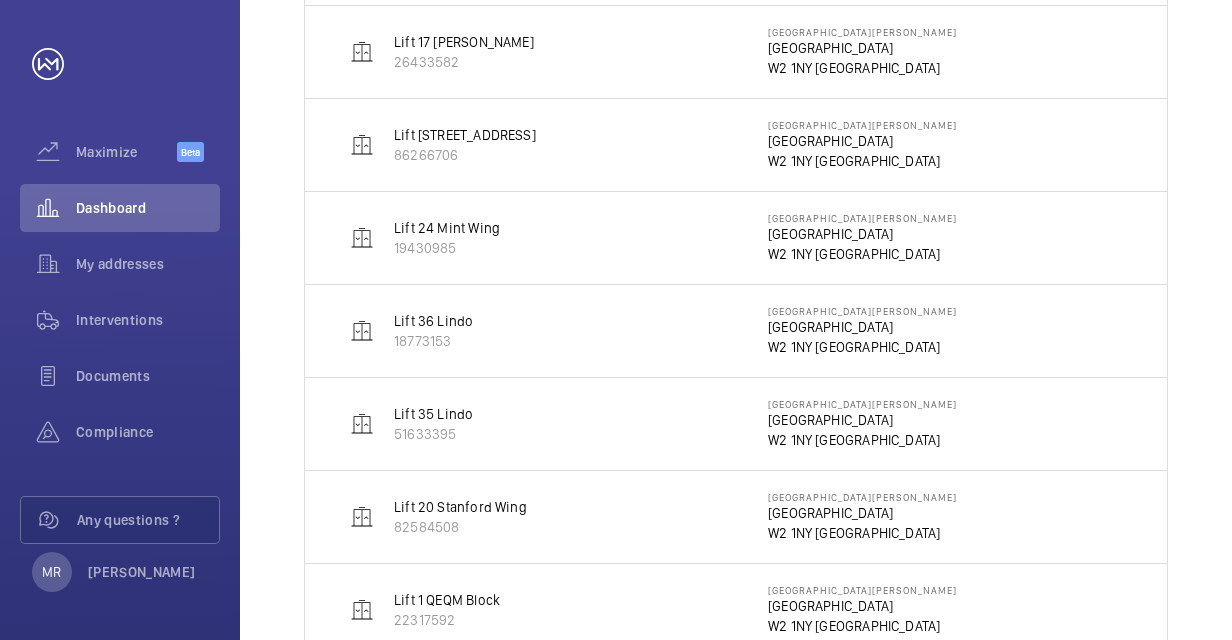 click on "Address 1 Unit  21 – 30 of 33  Units Address  Lift [GEOGRAPHIC_DATA][PERSON_NAME][PERSON_NAME][STREET_ADDRESS][PERSON_NAME][STREET_ADDRESS] [GEOGRAPHIC_DATA][PERSON_NAME]   [GEOGRAPHIC_DATA][PERSON_NAME][PERSON_NAME][STREET_ADDRESS]   Lift [GEOGRAPHIC_DATA]   [GEOGRAPHIC_DATA][PERSON_NAME]   [GEOGRAPHIC_DATA][PERSON_NAME] [GEOGRAPHIC_DATA]   [GEOGRAPHIC_DATA][PERSON_NAME][STREET_ADDRESS] [GEOGRAPHIC_DATA]   [GEOGRAPHIC_DATA][PERSON_NAME]   [GEOGRAPHIC_DATA][PERSON_NAME]" 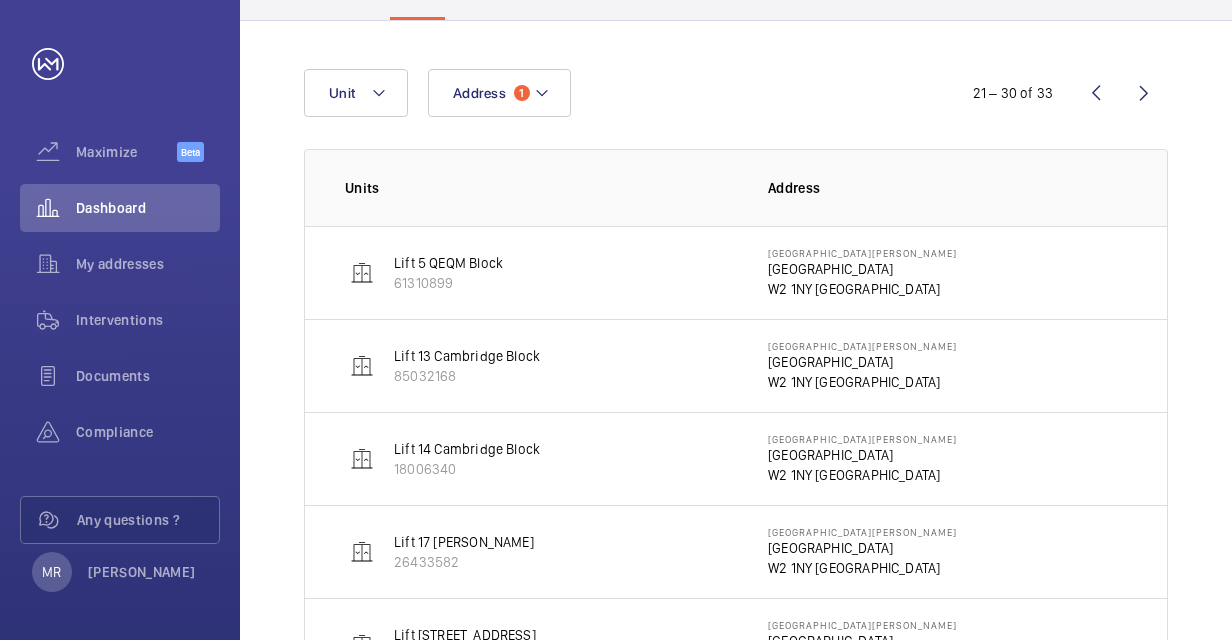 scroll, scrollTop: 300, scrollLeft: 0, axis: vertical 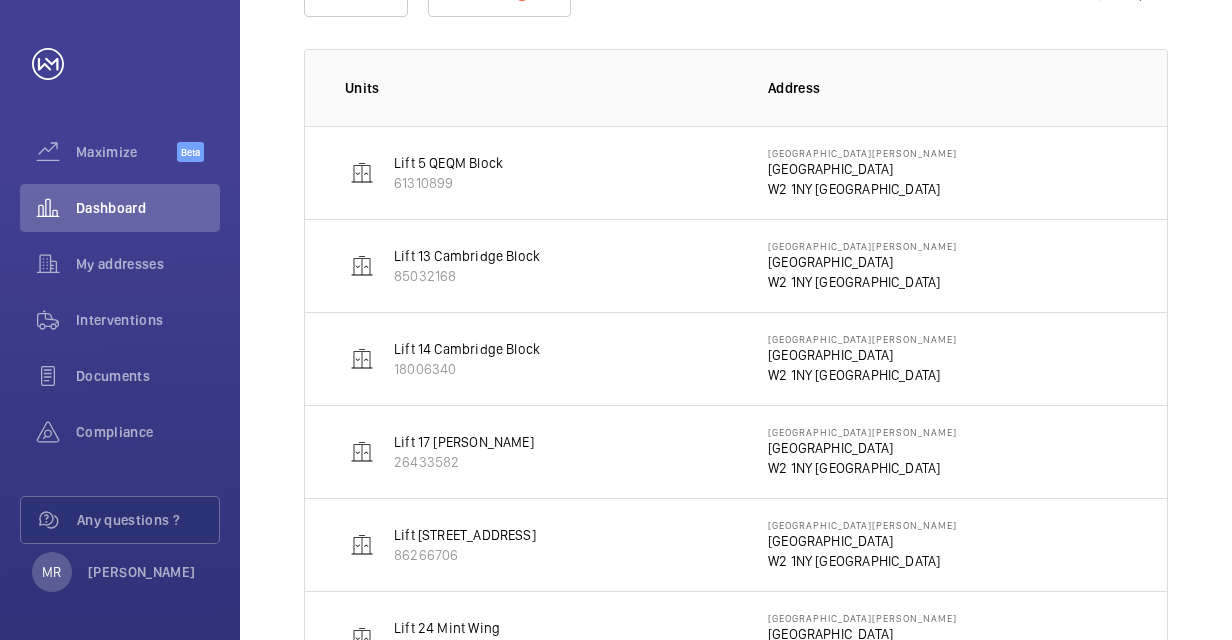 click on "Address 1 Unit  21 – 30 of 33  Units Address  Lift [GEOGRAPHIC_DATA][PERSON_NAME][PERSON_NAME][STREET_ADDRESS][PERSON_NAME][STREET_ADDRESS] [GEOGRAPHIC_DATA][PERSON_NAME]   [GEOGRAPHIC_DATA][PERSON_NAME][PERSON_NAME][STREET_ADDRESS]   Lift [GEOGRAPHIC_DATA]   [GEOGRAPHIC_DATA][PERSON_NAME]   [GEOGRAPHIC_DATA][PERSON_NAME] [GEOGRAPHIC_DATA]   [GEOGRAPHIC_DATA][PERSON_NAME][STREET_ADDRESS] [GEOGRAPHIC_DATA]   [GEOGRAPHIC_DATA][PERSON_NAME]   [GEOGRAPHIC_DATA][PERSON_NAME]" 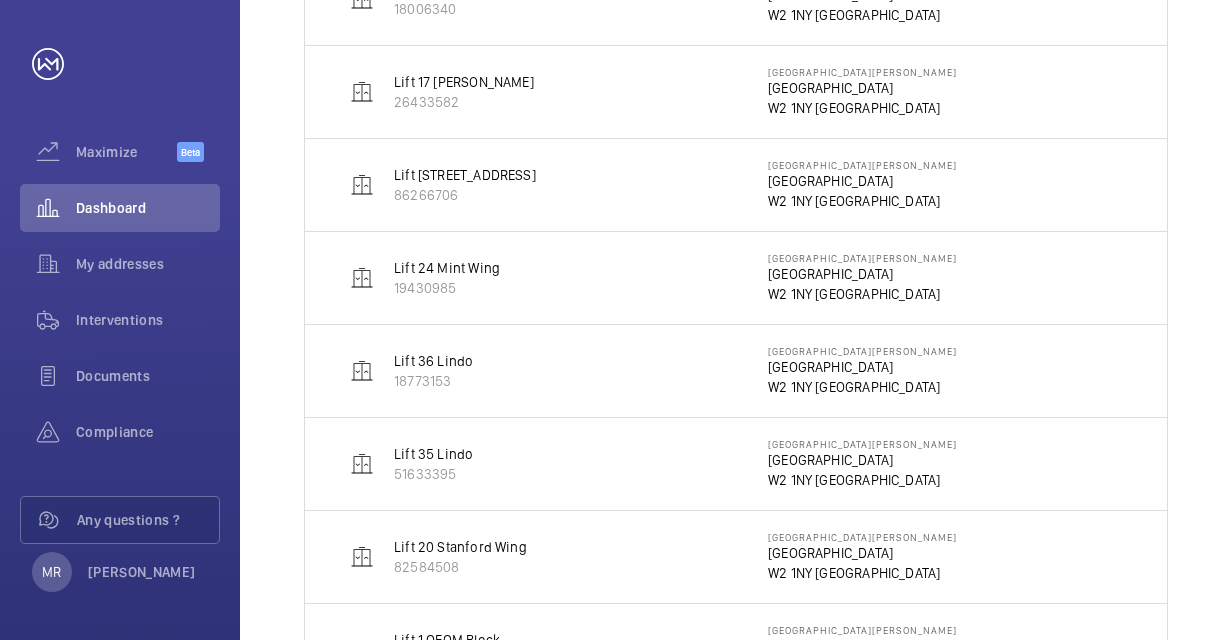 scroll, scrollTop: 700, scrollLeft: 0, axis: vertical 